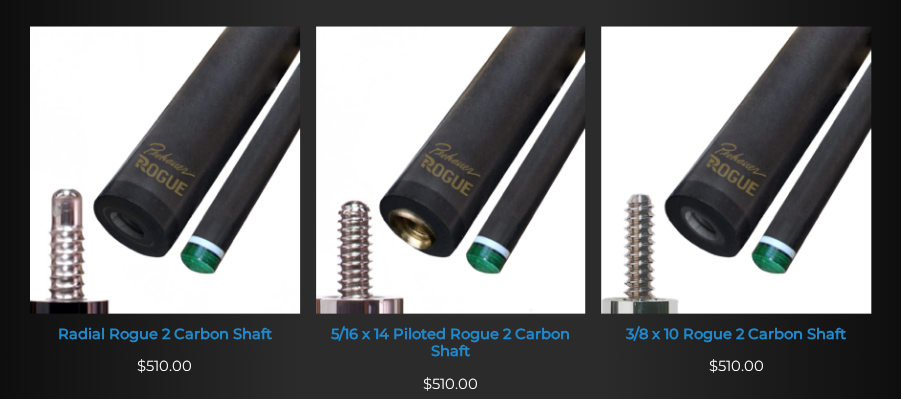 scroll, scrollTop: 1425, scrollLeft: 0, axis: vertical 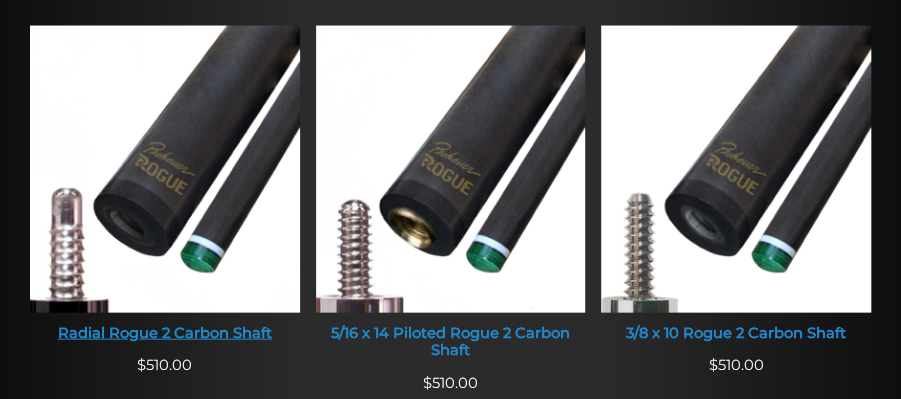 click on "Radial Rogue 2 Carbon Shaft" at bounding box center [165, 334] 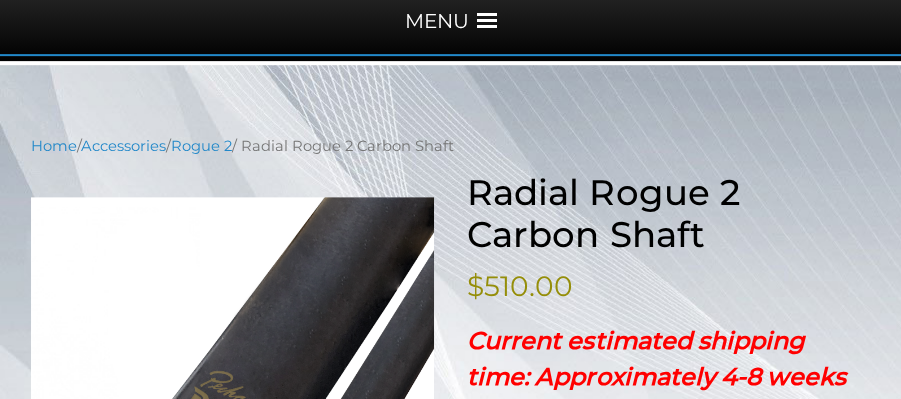 scroll, scrollTop: 0, scrollLeft: 0, axis: both 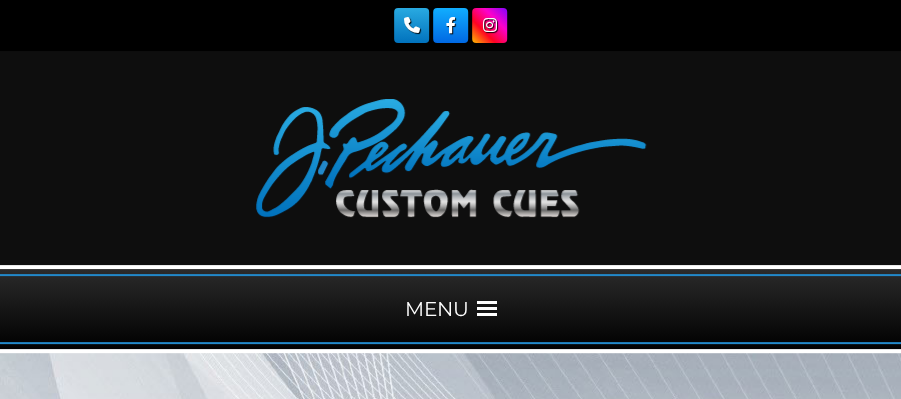 click at bounding box center (451, 158) 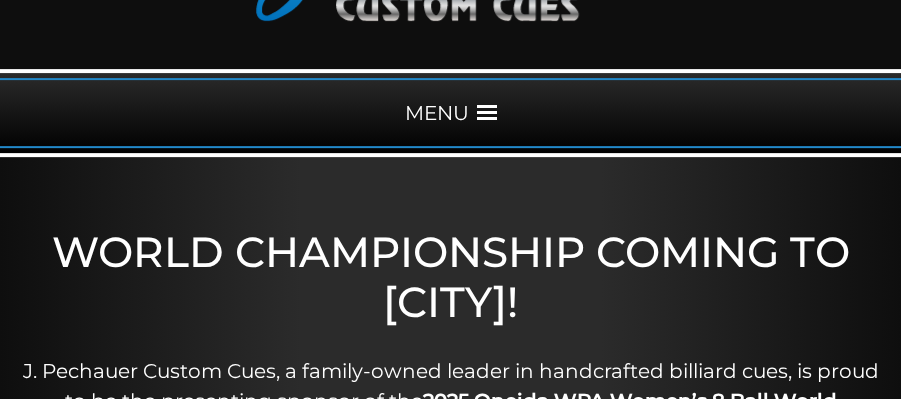 scroll, scrollTop: 196, scrollLeft: 0, axis: vertical 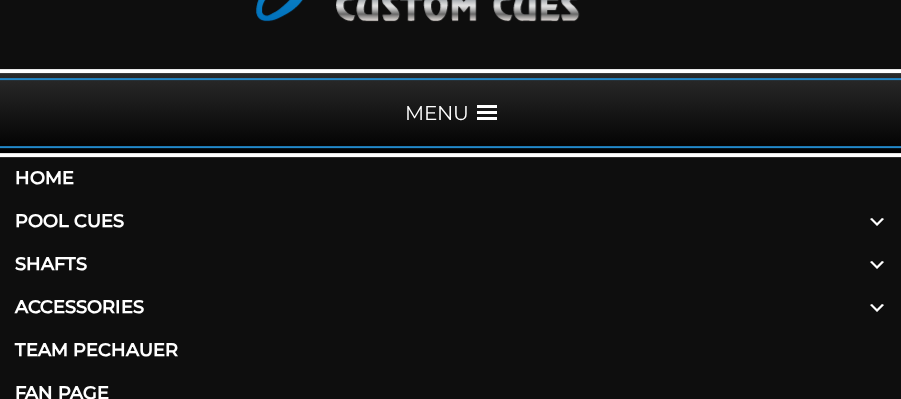 click on "Pool Cues" at bounding box center (450, 221) 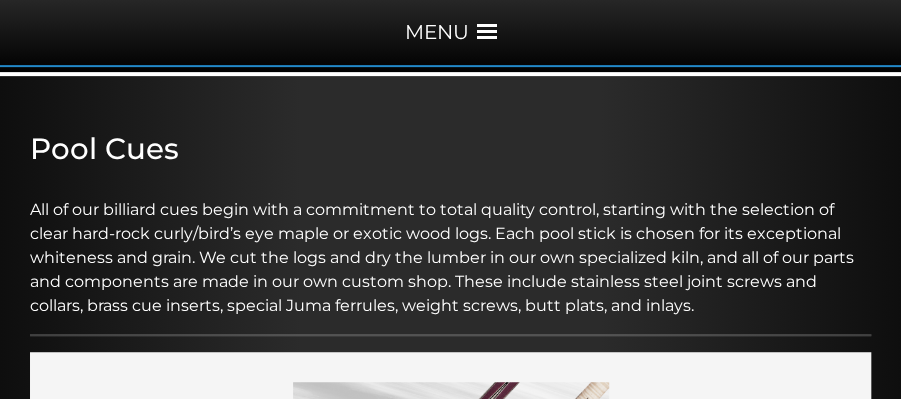 scroll, scrollTop: 0, scrollLeft: 0, axis: both 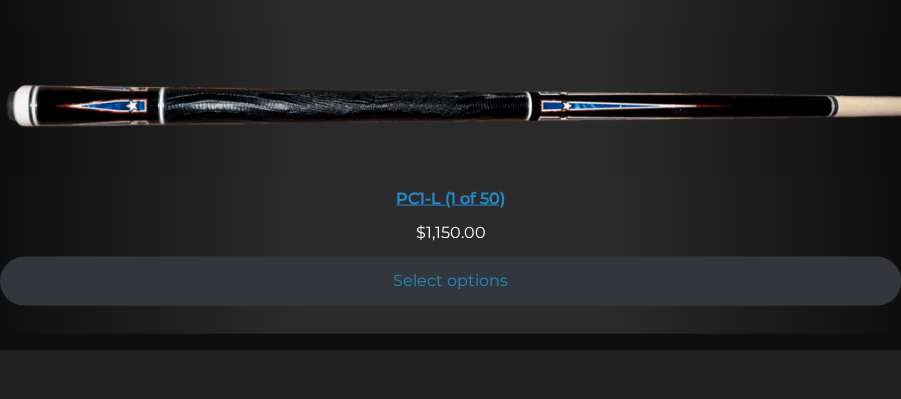 click at bounding box center [450, 103] 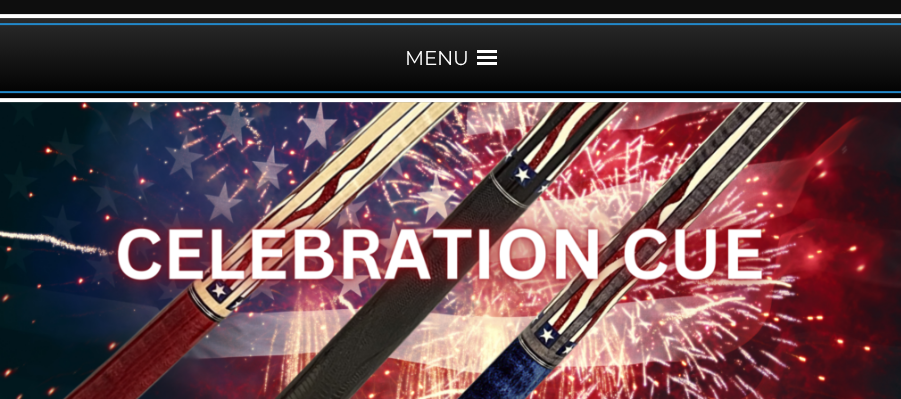 scroll, scrollTop: 228, scrollLeft: 0, axis: vertical 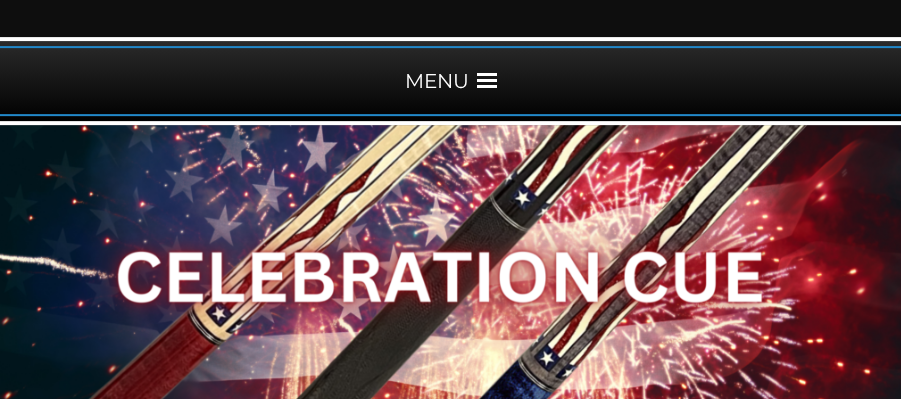 click at bounding box center (487, 81) 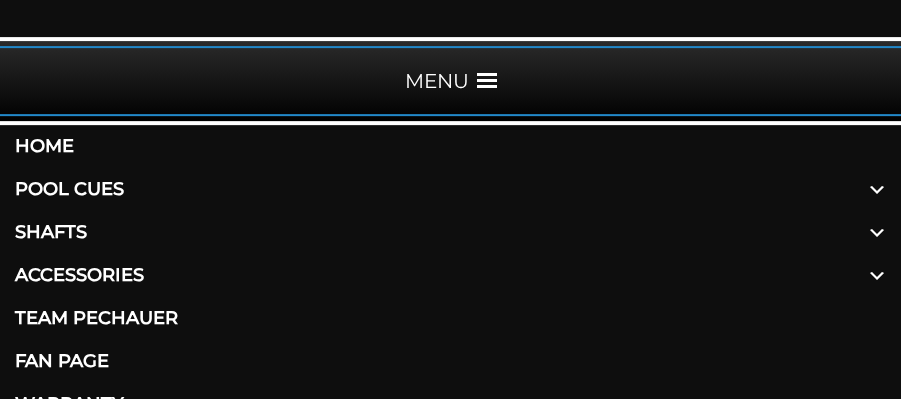 click on "Shafts" at bounding box center [450, 232] 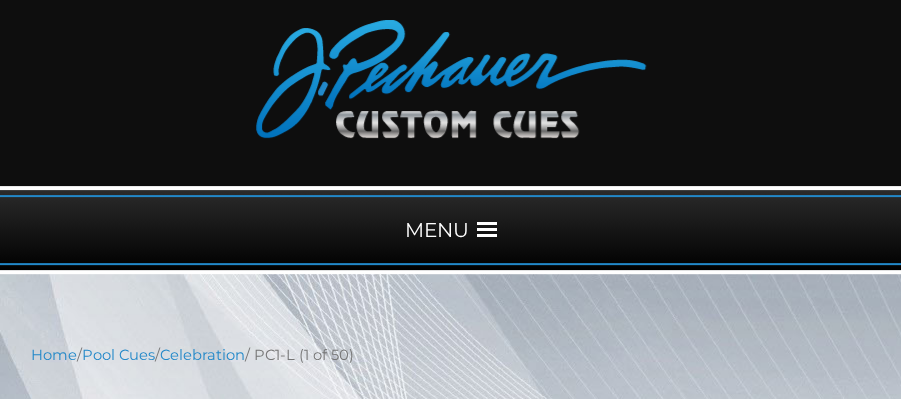 scroll, scrollTop: 0, scrollLeft: 0, axis: both 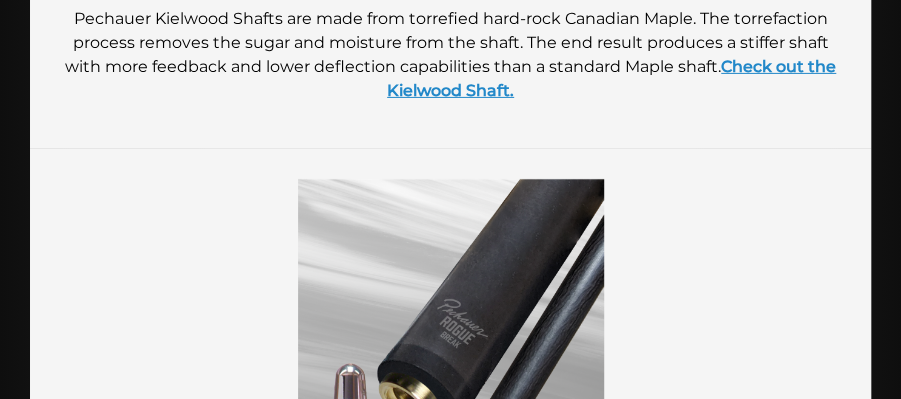 click on "Check out the Kielwood Shaft." at bounding box center [611, 78] 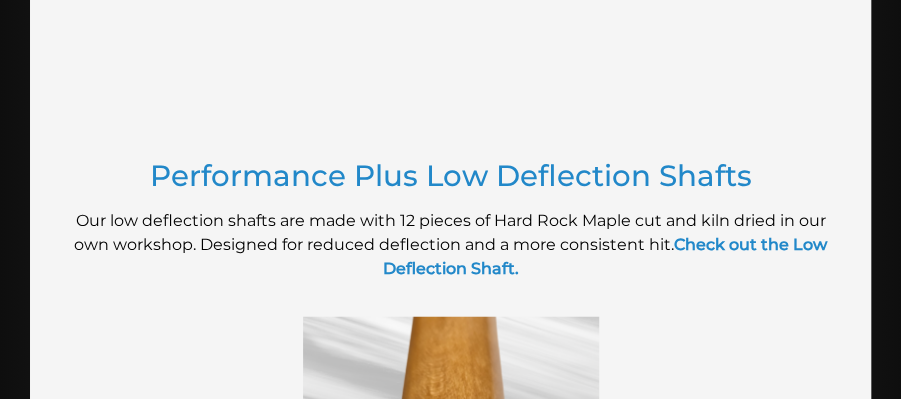 scroll, scrollTop: 1686, scrollLeft: 0, axis: vertical 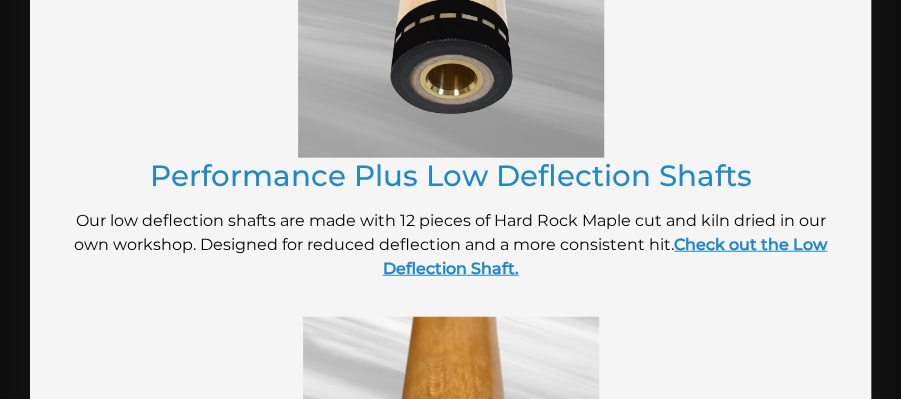 click on "Check out the Low Deflection Shaft." at bounding box center (605, 256) 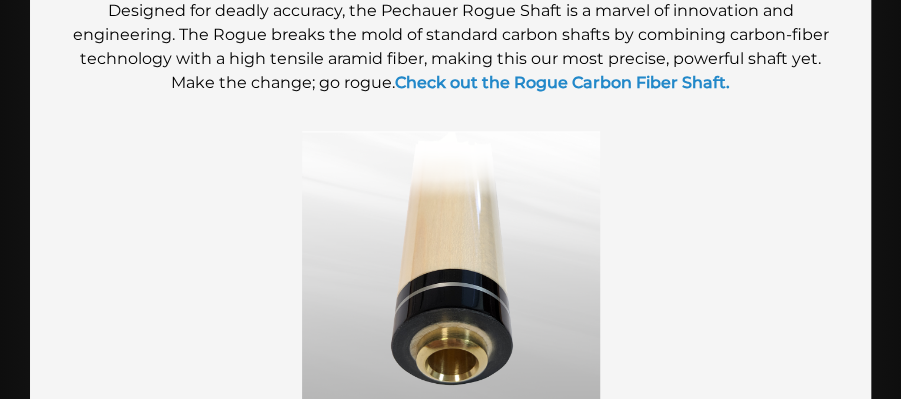 scroll, scrollTop: 912, scrollLeft: 0, axis: vertical 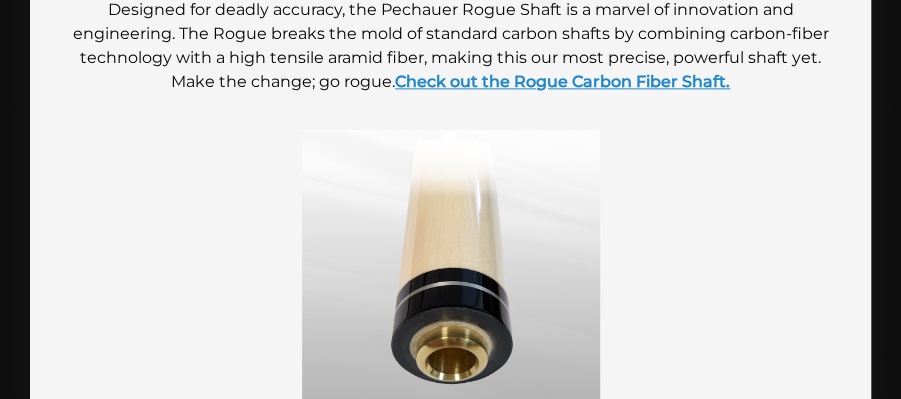 click on "Check out the Rogue Carbon Fiber Shaft." at bounding box center [562, 81] 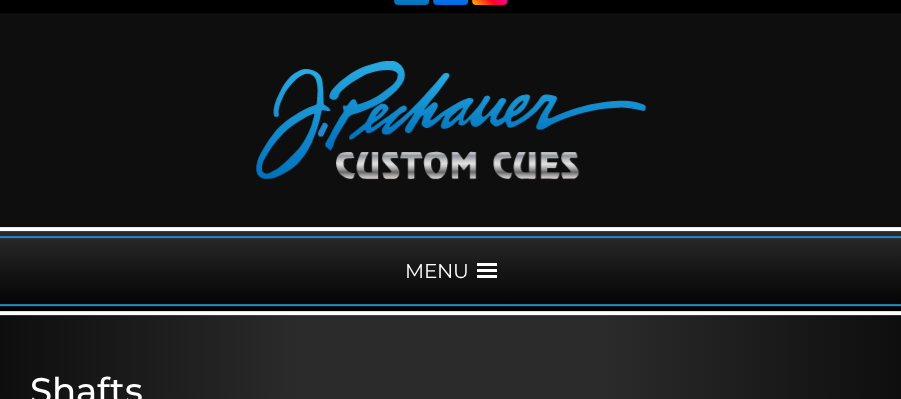 scroll, scrollTop: 0, scrollLeft: 0, axis: both 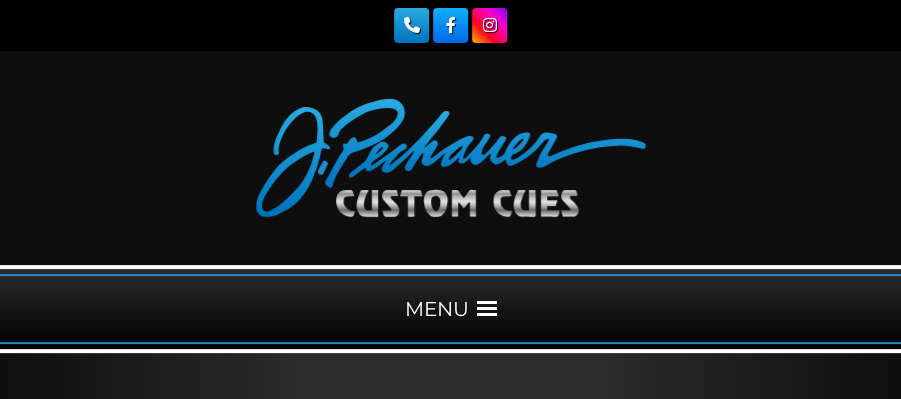 click at bounding box center [487, 309] 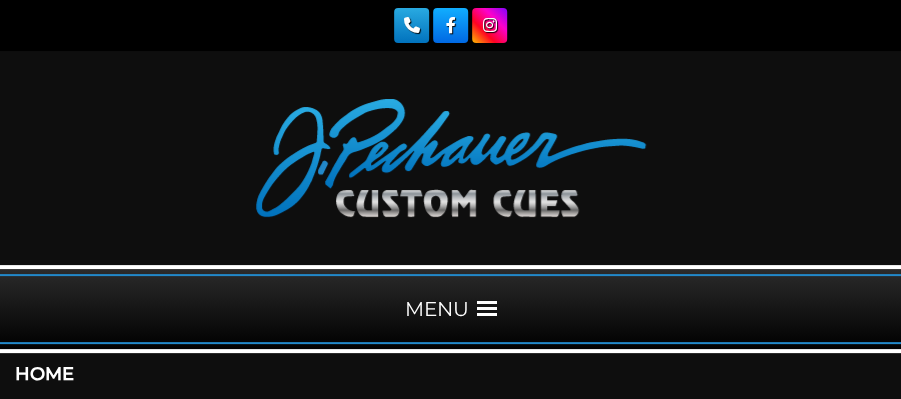 click at bounding box center (451, 158) 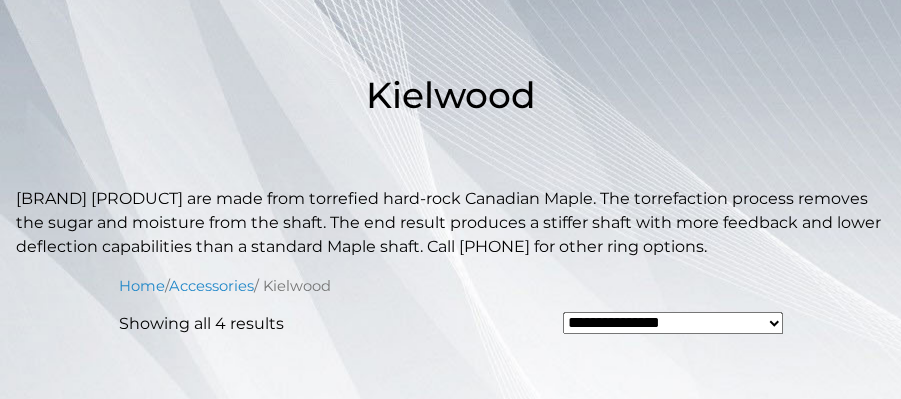 scroll, scrollTop: 418, scrollLeft: 0, axis: vertical 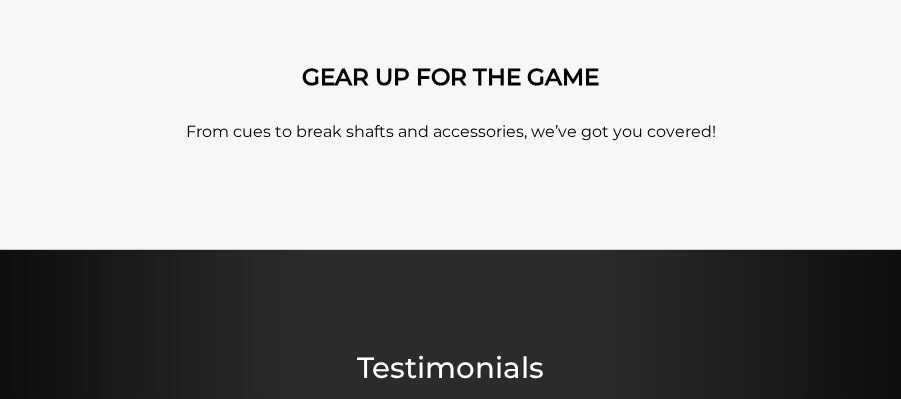 click on "From cues to break shafts and accessories, we’ve got you covered!" at bounding box center (450, 132) 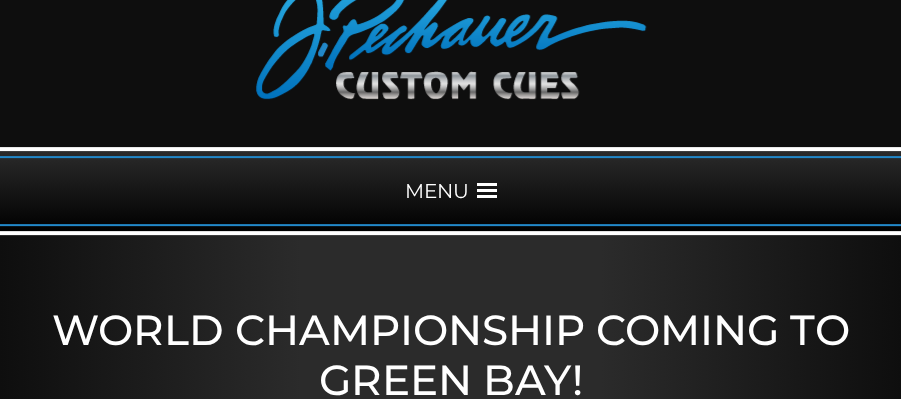 scroll, scrollTop: 0, scrollLeft: 0, axis: both 